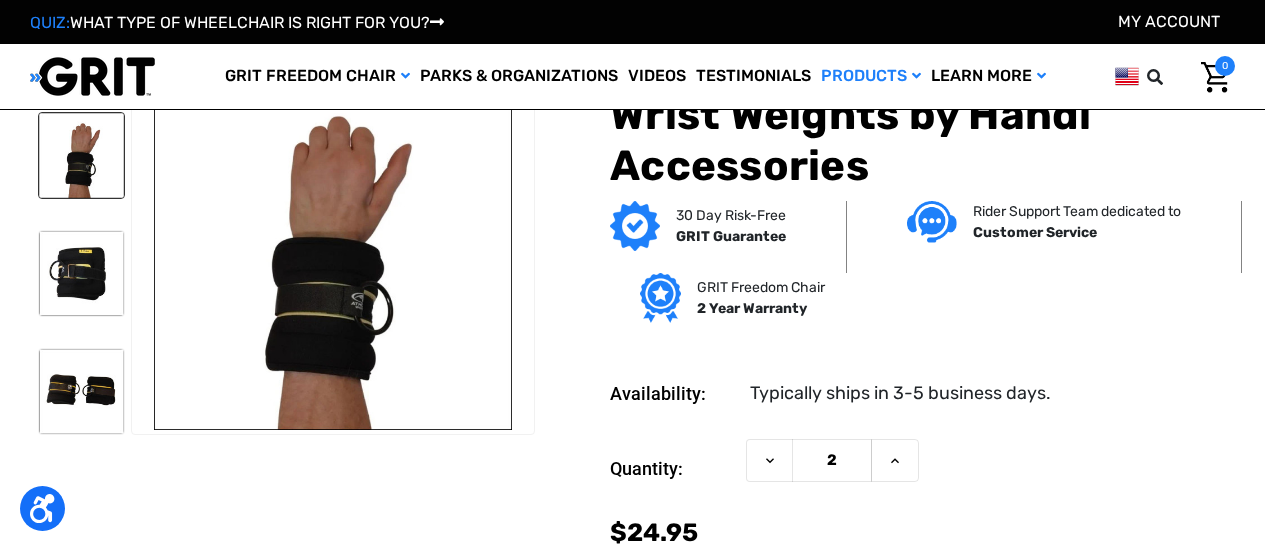 scroll, scrollTop: 222, scrollLeft: 0, axis: vertical 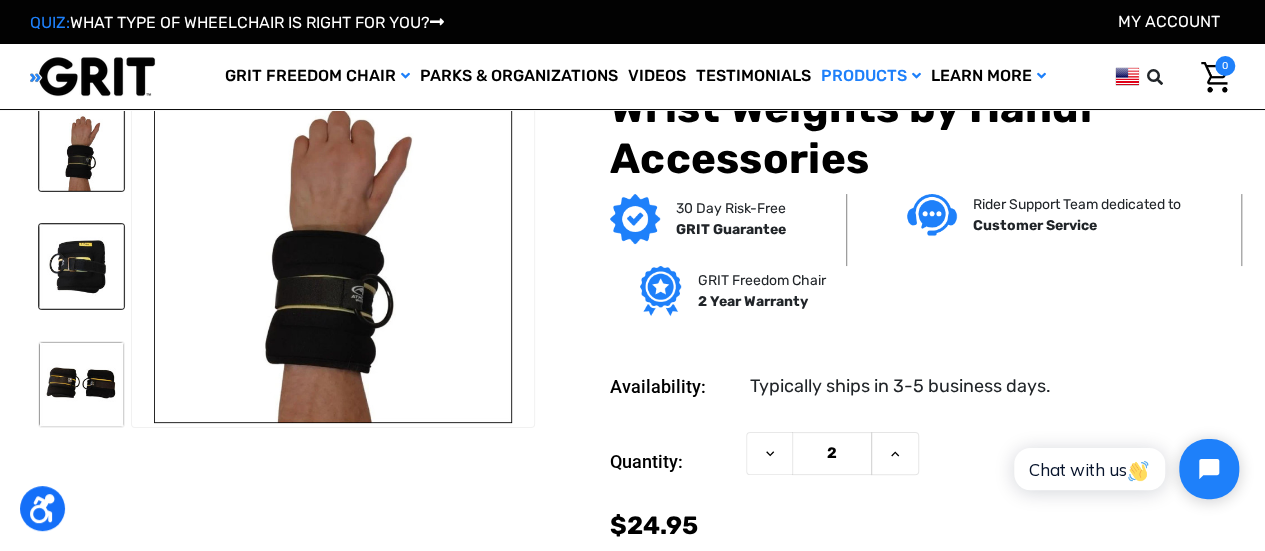 click at bounding box center [81, 266] 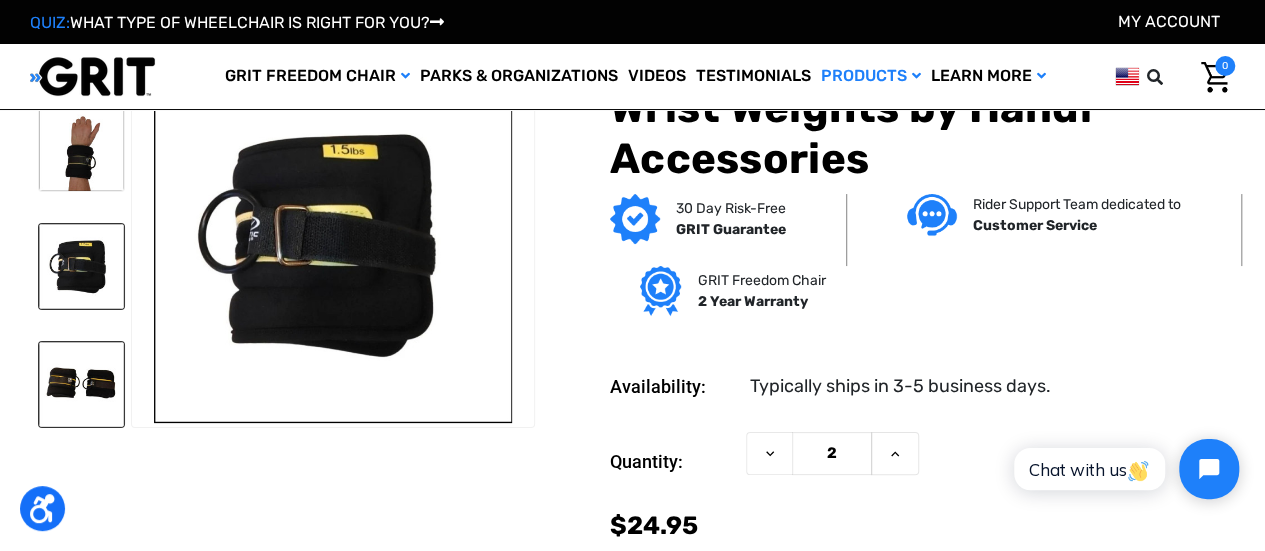 click at bounding box center (81, 384) 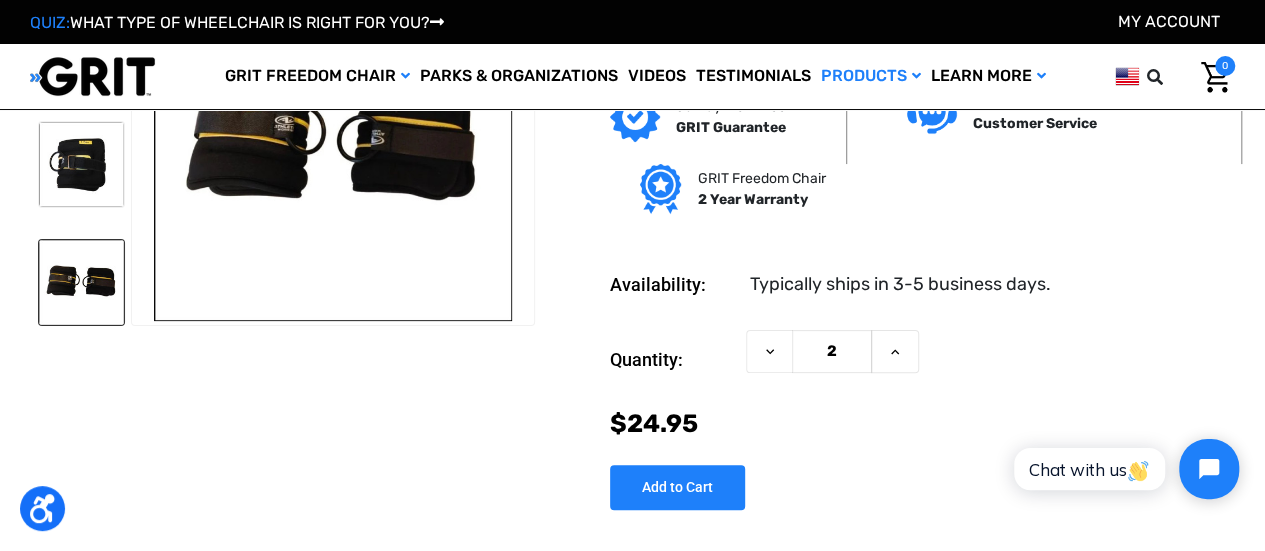 scroll, scrollTop: 121, scrollLeft: 0, axis: vertical 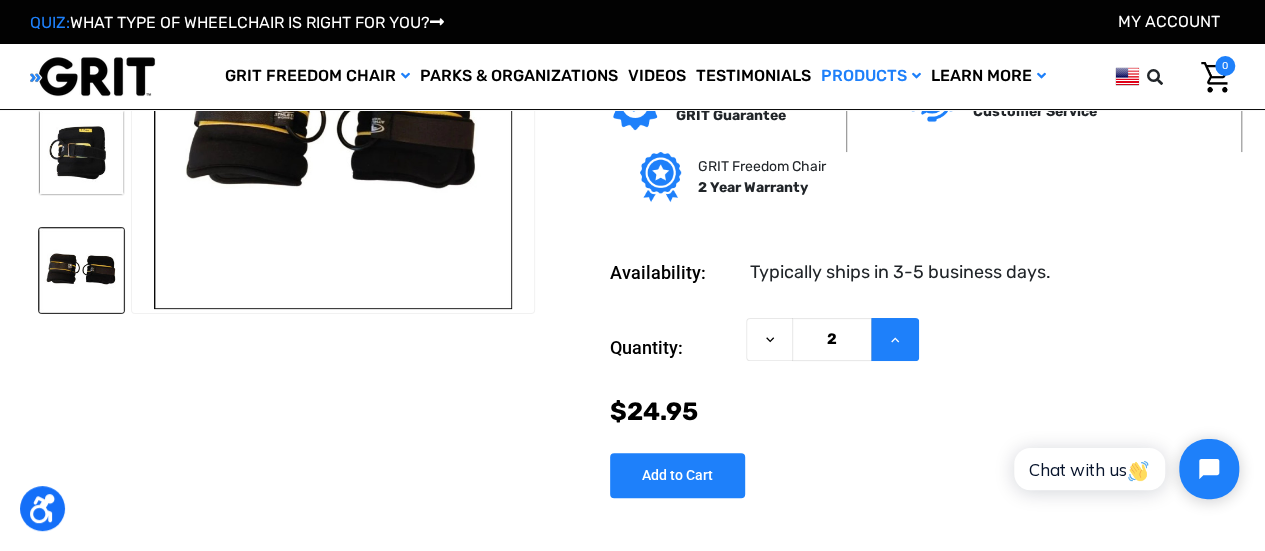 click 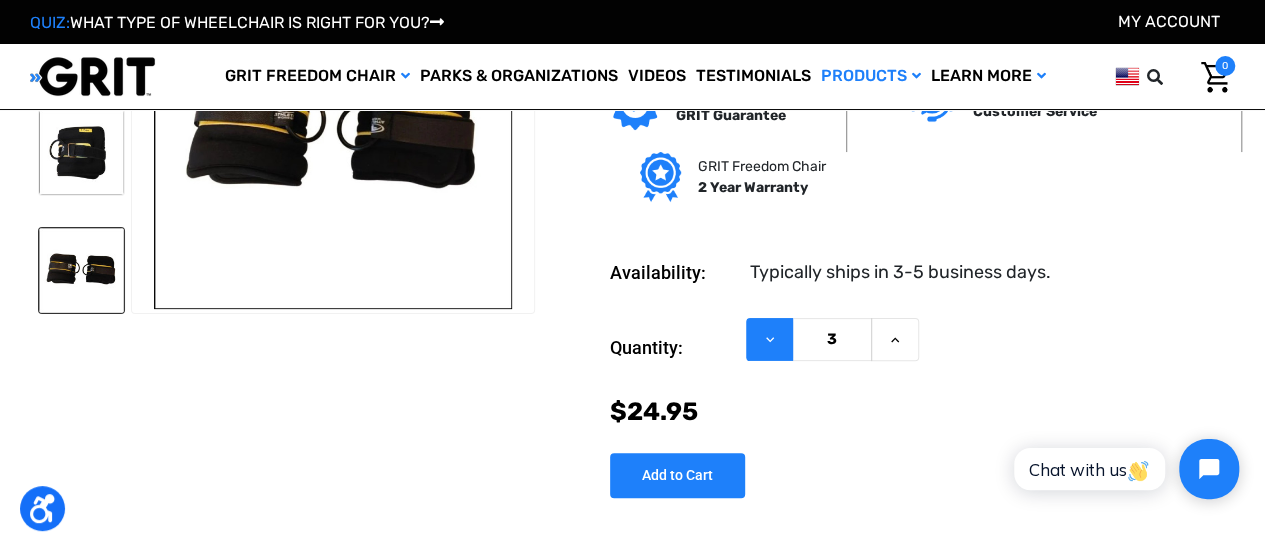click 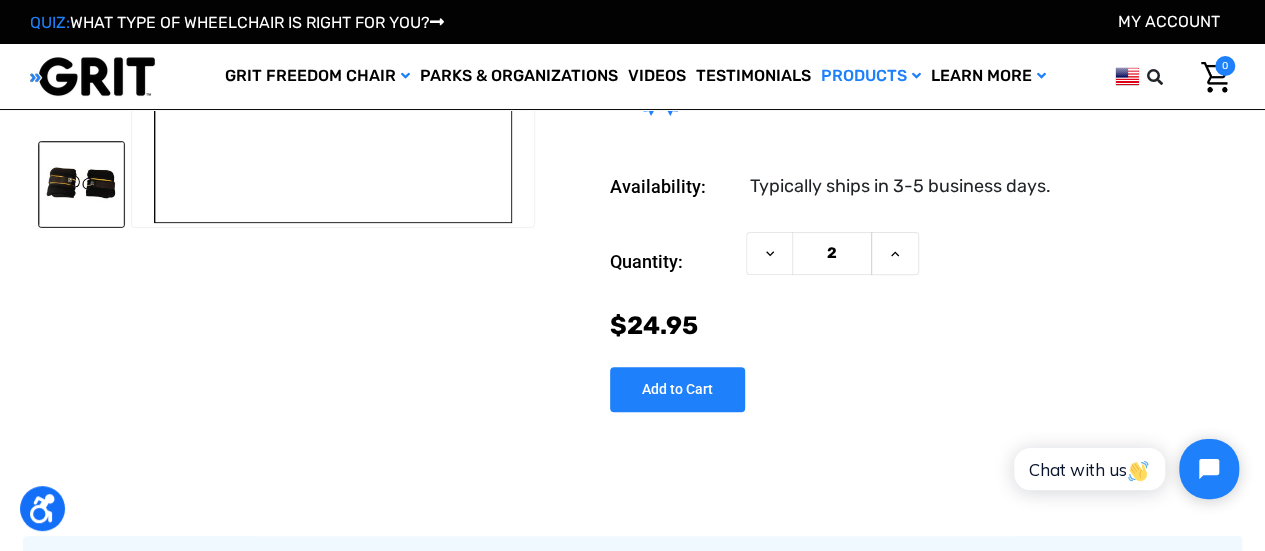 scroll, scrollTop: 0, scrollLeft: 0, axis: both 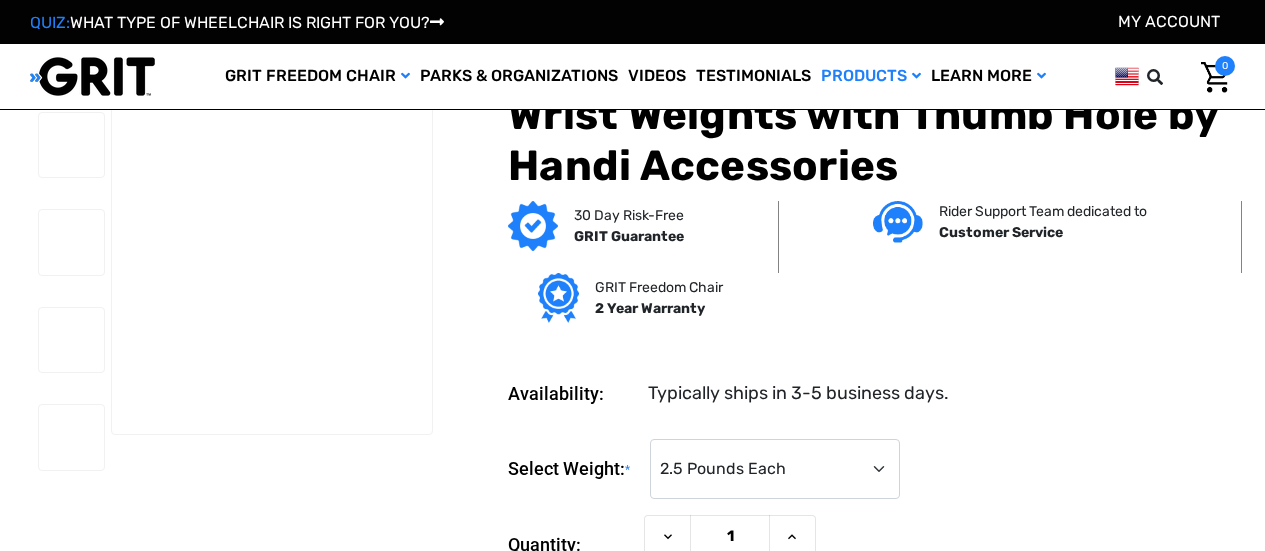 select on "1284" 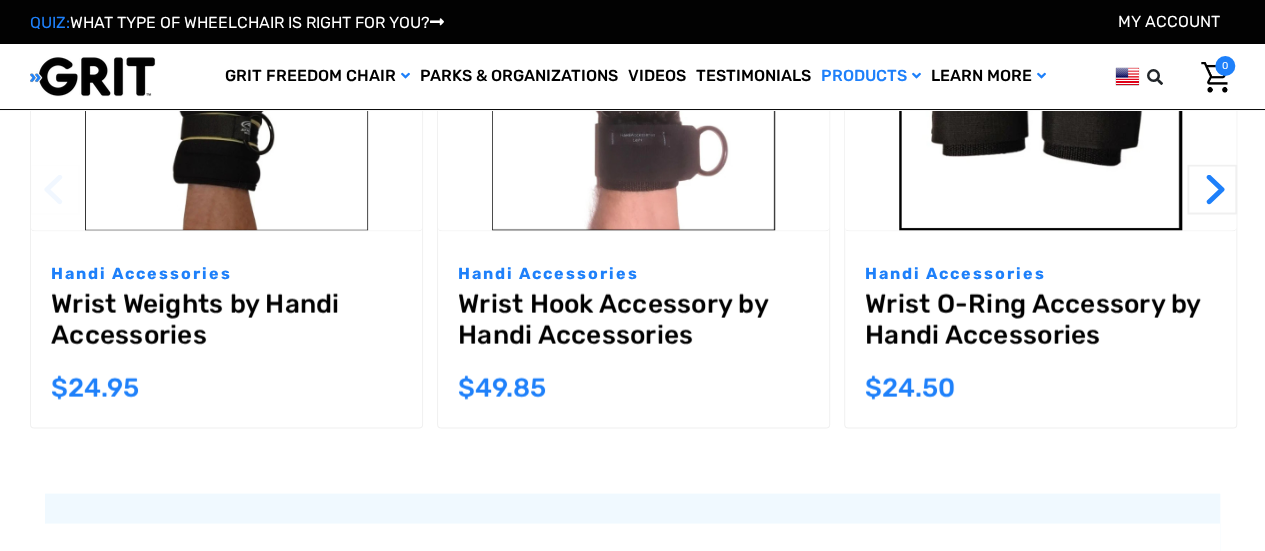 scroll, scrollTop: 0, scrollLeft: 0, axis: both 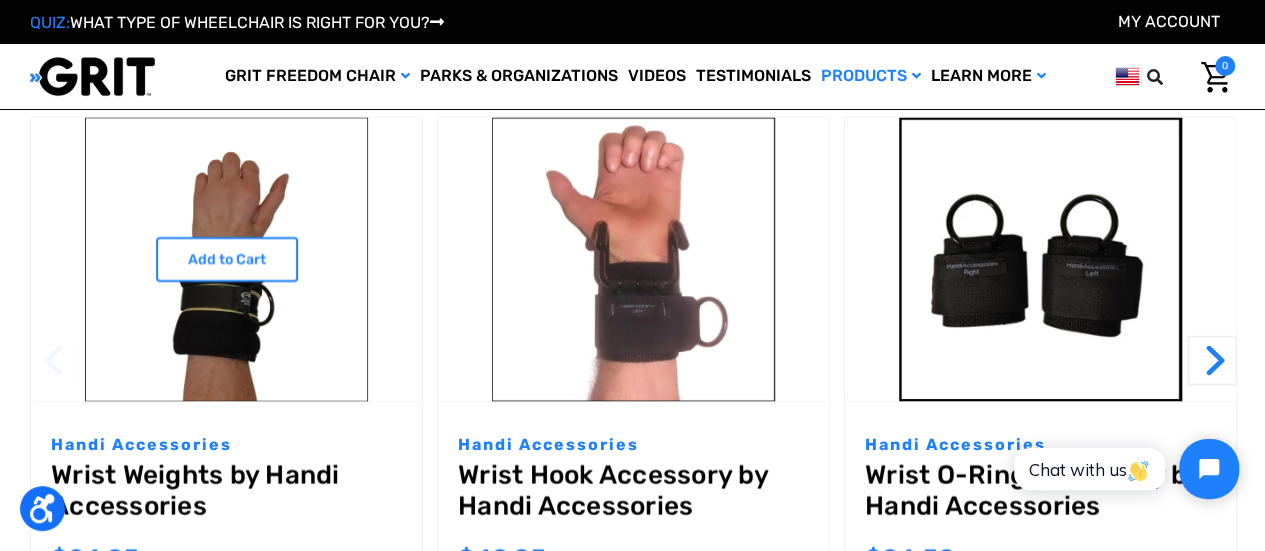 click on "Wrist Weights by Handi Accessories" at bounding box center [226, 495] 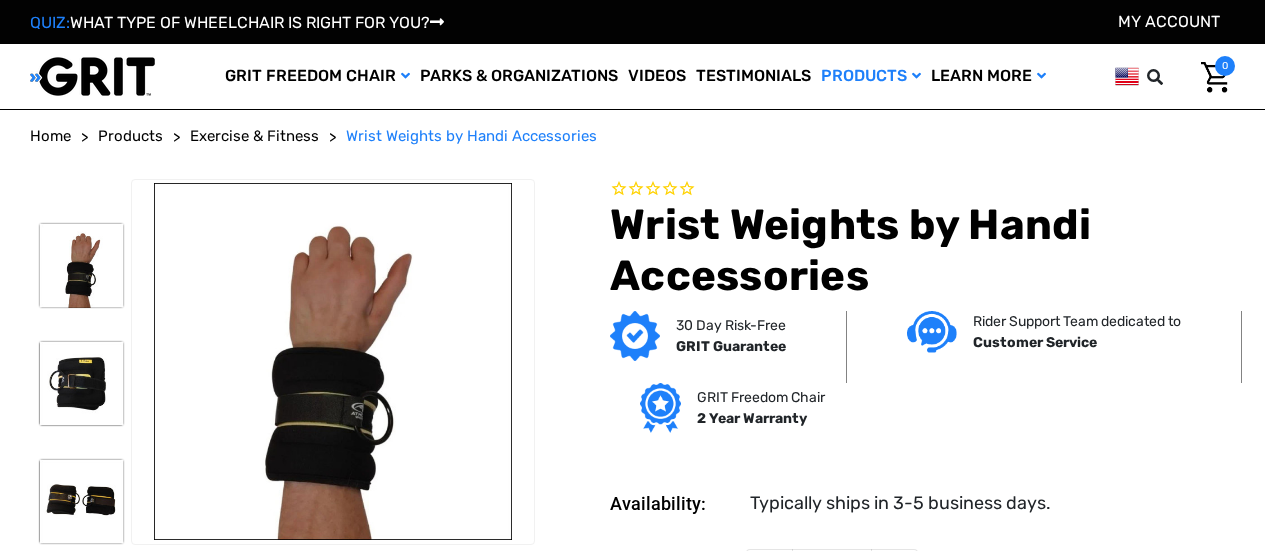 scroll, scrollTop: 0, scrollLeft: 0, axis: both 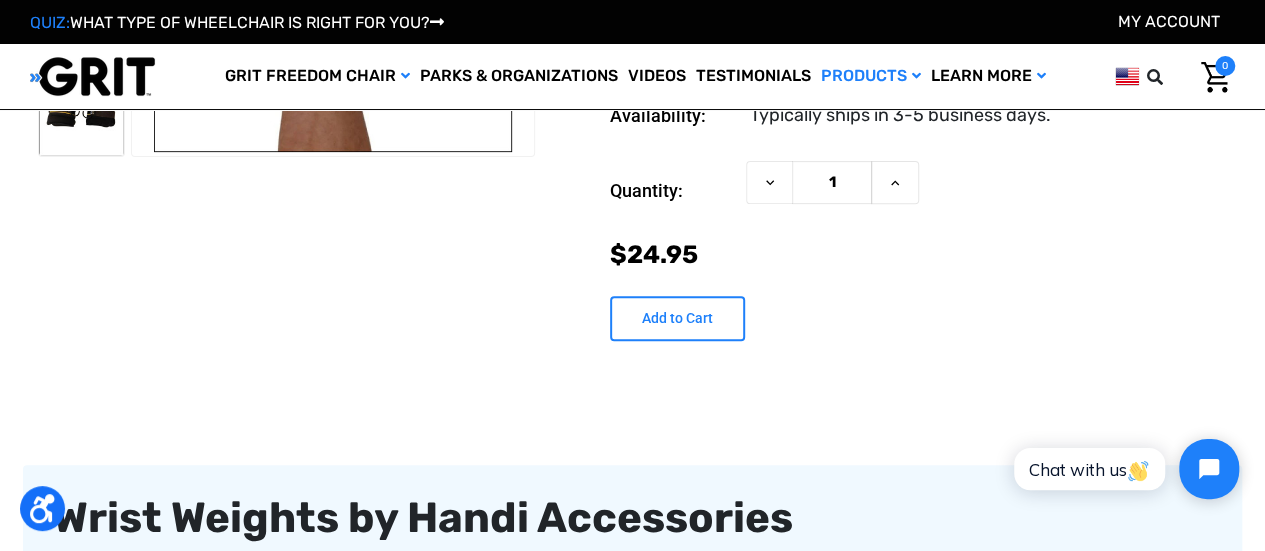 click on "Add to Cart" at bounding box center (677, 318) 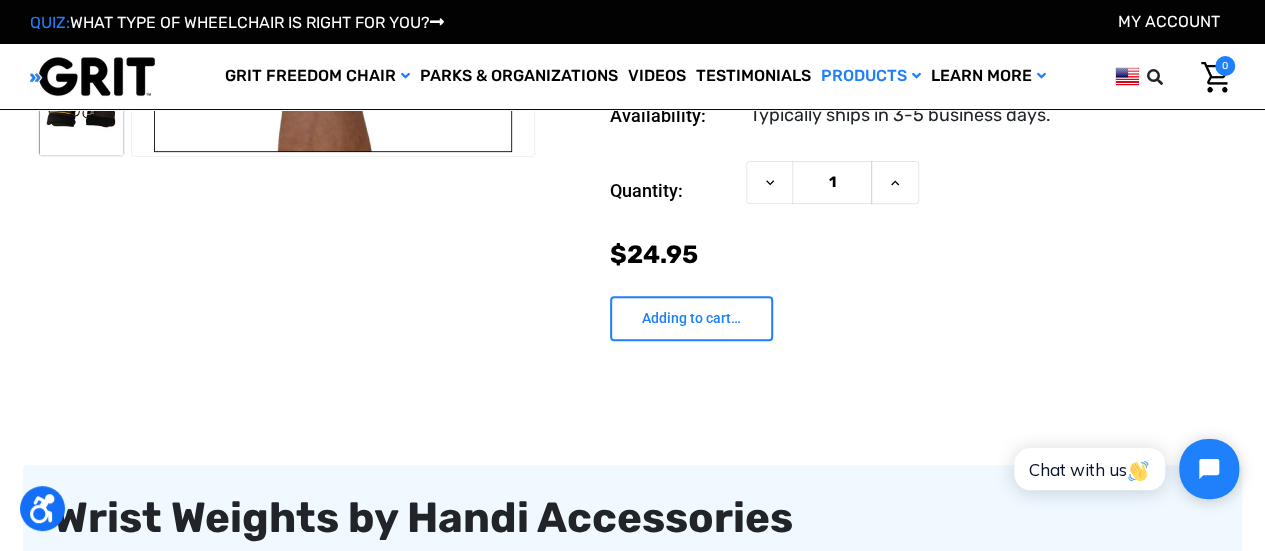 type on "Add to Cart" 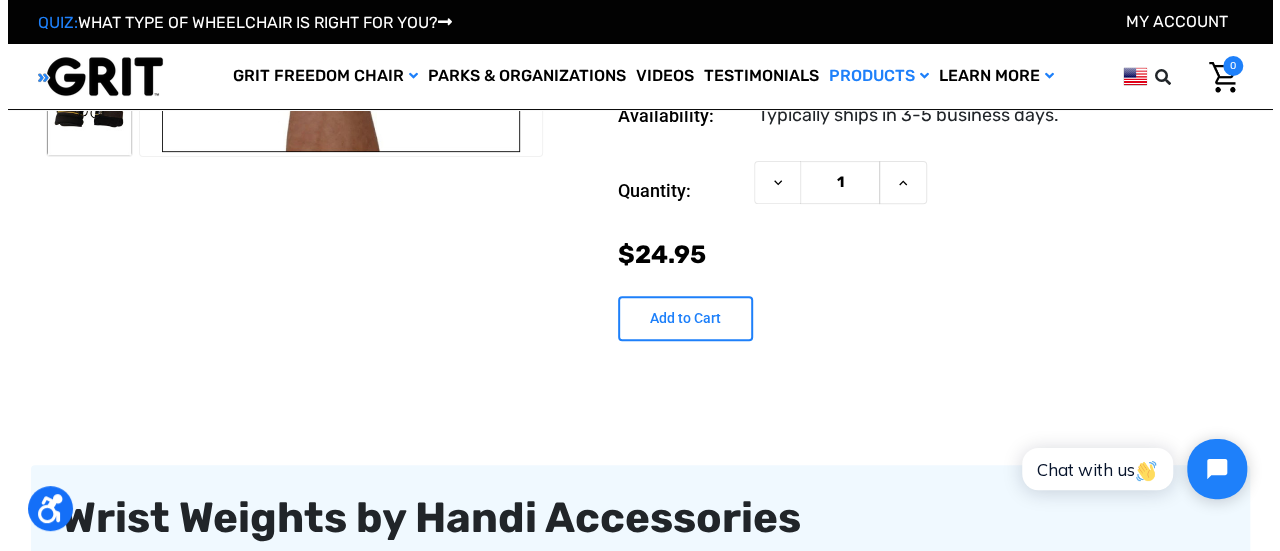 scroll, scrollTop: 274, scrollLeft: 0, axis: vertical 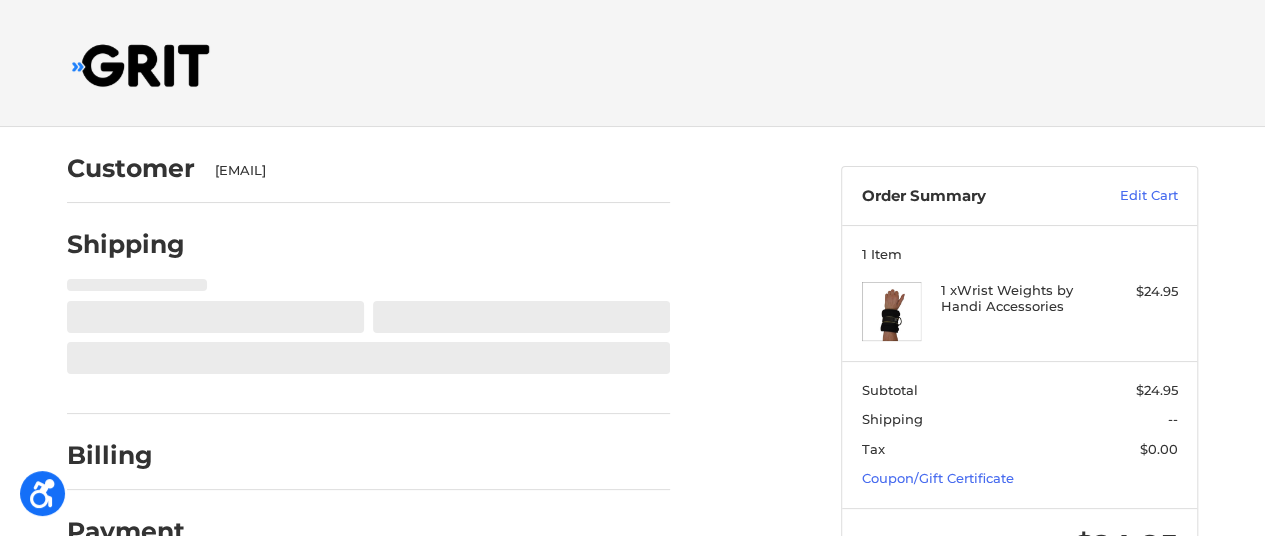 select on "US" 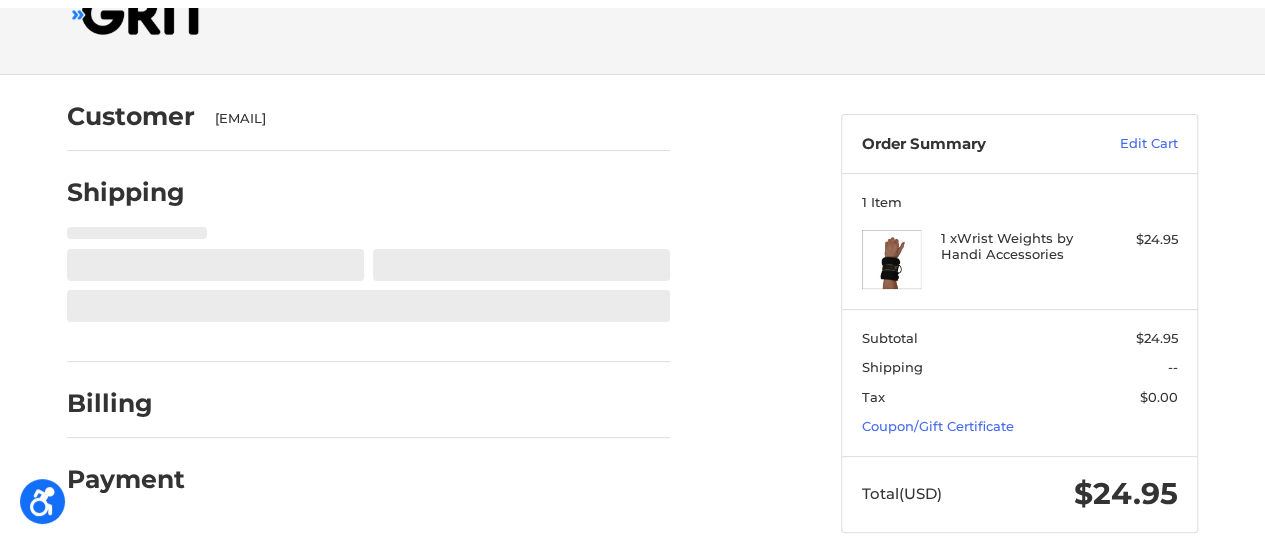 scroll, scrollTop: 86, scrollLeft: 0, axis: vertical 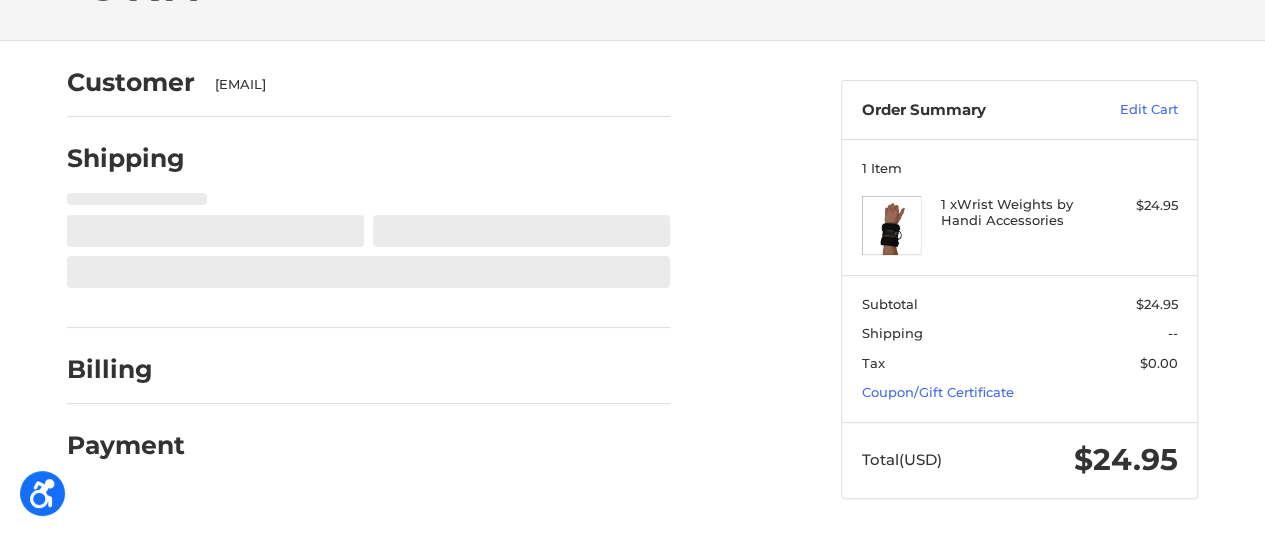 select on "OR" 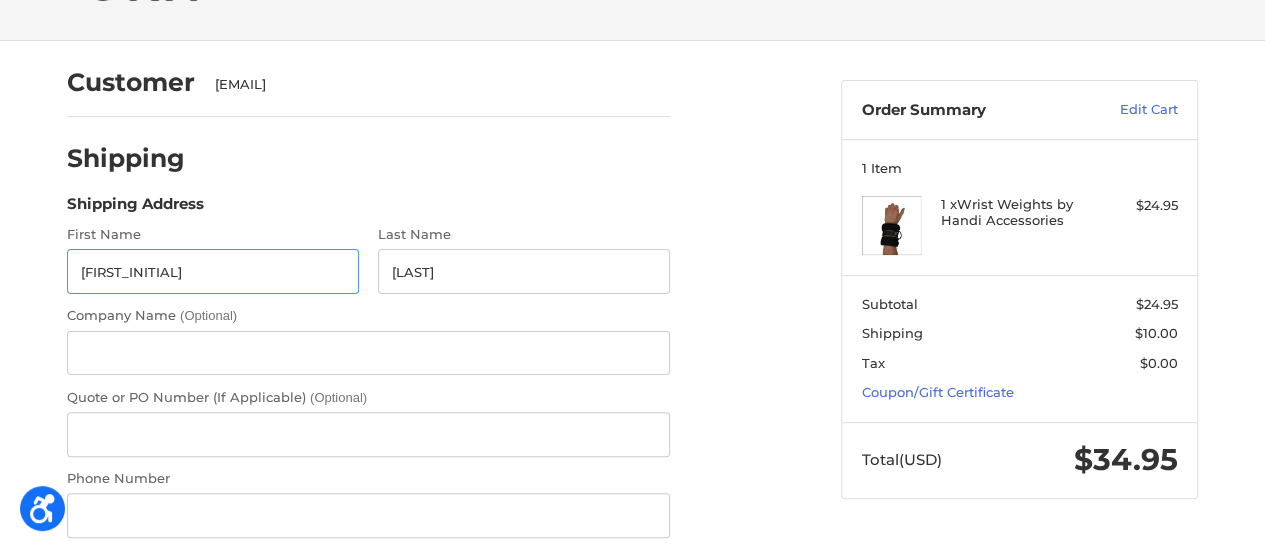 type on "[FIRST_INITIAL]" 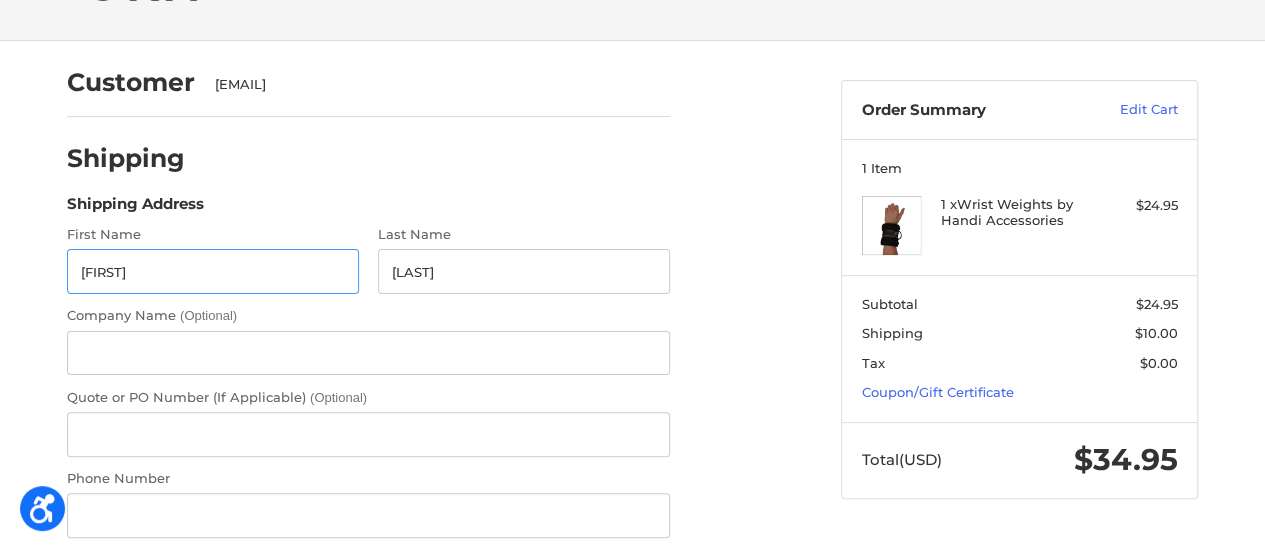 type on "[FIRST]" 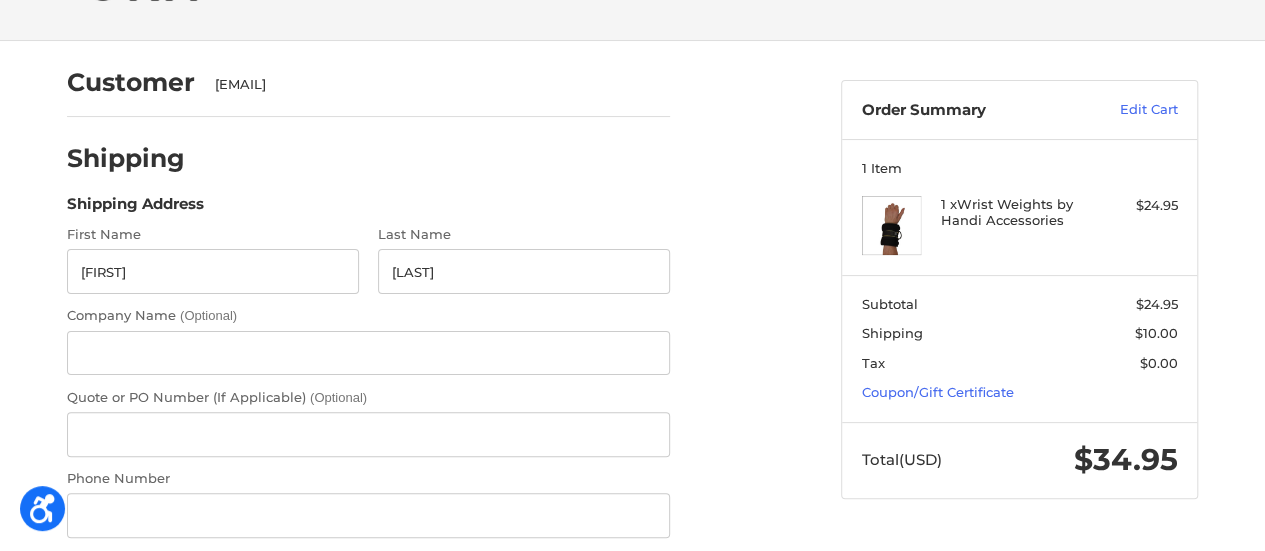 click on "[FIRST_INITIAL][LAST] [LAST] [WORD] [WORD] [WORD] [WORD] [WORD] [WORD] [WORD] [WORD] [WORD] [WORD] [WORD] [WORD] [WORD] [WORD] [WORD] [WORD] [WORD] [WORD] [WORD] [WORD] [WORD] [WORD] [WORD] [WORD] [WORD] [WORD] [WORD] [WORD] [WORD] [WORD] [WORD] [WORD] [WORD] [WORD] [WORD] [WORD] [WORD] [WORD] [WORD] [WORD] [WORD] [WORD] [WORD] [WORD] [WORD] [WORD] [WORD] [WORD] [WORD] [WORD] [WORD] [WORD] [WORD] [WORD] [WORD] [WORD] [WORD] [WORD] [WORD] [WORD] [WORD] [WORD] [WORD] [WORD] [WORD] [WORD] [WORD] [WORD] [WORD] [WORD] [WORD] [WORD] [WORD] [WORD] [WORD] [WORD] [WORD] [WORD] [WORD] [WORD] [WORD] [WORD] [WORD] [WORD] [WORD] [WORD] [WORD] [WORD] [WORD] [WORD] [WORD] [WORD] [WORD] [WORD] [WORD] [WORD] [WORD] [WORD] [WORD] [WORD] [WORD] [WORD] [WORD] [WORD] [WORD] [WORD] [WORD] [WORD] [WORD] [WORD] [WORD] [WORD] [WORD] [WORD] [WORD] [WORD] [WORD] [WORD] [WORD] [WORD] [WORD] [WORD] [WORD] [WORD] [WORD] [WORD] [WORD] [WORD] [WORD] [WORD] [WORD] [WORD] [WORD] [WORD] [WORD] [WORD] [WORD] [WORD] [WORD] [WORD] [WORD] [WORD] [WORD] [WORD] [WORD] [WORD] [WORD] [WORD] [WORD] [WORD] [WORD] [WORD] [WORD] [WORD] [WORD] [WORD] [WORD] [WORD] [WORD] [WORD] [WORD] [WORD] [WORD] [WORD] [WORD] [WORD] [WORD] [WORD] [WORD] [WORD] [WORD] [WORD] [WORD] [WORD] [WORD] [WORD] [WORD] [WORD] [WORD] [WORD] [WORD] [WORD] [WORD] [WORD] [WORD] [WORD] [WORD] [WORD] [WORD] [WORD] [WORD] [WORD] [WORD] [WORD] [WORD] [WORD] [WORD] [WORD] [WORD] [WORD] [WORD] [WORD] [WORD] [WORD] [WORD] [WORD] [WORD] [WORD] [WORD] [WORD] [WORD] [WORD] [WORD] [WORD] [WORD] [WORD] [WORD] [WORD] [WORD] [WORD] [WORD] [WORD] [WORD] [WORD] [WORD] [WORD] [WORD] [WORD] [WORD] [WORD] [WORD] [WORD] [WORD] [WORD] [WORD] [WORD] [WORD] [WORD] [WORD] [WORD] [WORD] [WORD] [WORD] [WORD] [WORD] [WORD] [WORD] [WORD] [WORD] [WORD] [WORD] [WORD] [WORD] [WORD] [WORD] [WORD] [WORD] [WORD] [WORD] [WORD] [WORD] [WORD] [WORD] [WORD] [WORD] [WORD] [WORD] [WORD] [WORD] [WORD] [WORD] [WORD] [WORD] [WORD] [WORD] [WORD] [WORD] [WORD] [WORD] [WORD] [WORD] [WORD] [WORD] [WORD] [WORD] [WORD] [WORD] [WORD] [WORD] [WORD] [WORD] [WORD] [WORD] [WORD] [WORD] [WORD] [WORD] [WORD] [WORD] [WORD] [WORD] [WORD] [WORD] [WORD] [WORD] [WORD] [WORD] [WORD] [WORD] [WORD] [WORD] [WORD] [WORD] [WORD] [WORD] [WORD] [WORD] [WORD] [WORD] [WORD] [WORD] [WORD] [WORD] [WORD] [WORD] [WORD] [WORD] [WORD] [WORD] [WORD] [WORD] [WORD] [WORD] [WORD] [WORD] [WORD] [WORD] [WORD] [WORD] [WORD] [WORD] [WORD] [WORD] [WORD] [WORD] [WORD] [WORD] [WORD] [WORD] [WORD] [WORD] [WORD] [WORD] [WORD] [WORD] [WORD] [WORD] [WORD] [WORD] [WORD] [WORD] [WORD] [WORD] [WORD] [WORD] [WORD] [WORD] [WORD] [WORD] [WORD] [WORD] [WORD] [WORD] [WORD] [WORD] [WORD] [WORD] [WORD] [WORD] [WORD] [WORD] [WORD] [WORD] [WORD] [WORD] [WORD] [WORD] [WORD] [WORD] [WORD] [WORD] [WORD] [WORD] [WORD] [WORD] [WORD] [WORD] [WORD] [WORD] [WORD] [WORD] [WORD] [WORD] [WORD] [WORD] [WORD] [WORD] [WORD] [WORD] [WORD] [WORD] [WORD] [WORD] [WORD] [WORD] [WORD] [WORD] [WORD] [WORD] [WORD] [WORD] [WORD] [WORD] [WORD] [WORD] [WORD] [WORD] [WORD] [WORD] [WORD] [WORD] [WORD] [WORD] [WORD] [WORD] [WORD] [WORD] [WORD] [WORD] [WORD] [WORD] [WORD] [WORD] [WORD] [WORD] [WORD] [WORD] [WORD] [WORD] [WORD] [WORD] [WORD] [WORD] [WORD] [WORD] [WORD] [WORD] [WORD] [WORD] [WORD] [WORD] [WORD] [WORD] [WORD] [WORD] [WORD] [WORD] [WORD] [WORD] [WORD] [WORD] [WORD] [WORD] [WORD] [WORD] [WORD] [WORD] [WORD] [WORD] [WORD] [WORD] [WORD] [WORD] [WORD] [WORD] [WORD] [WORD] [WORD] [WORD] [WORD] [WORD] [WORD] [WORD] [WORD] [WORD] [WORD] [WORD] [WORD] [WORD] [WORD] [WORD] [WORD] [WORD] [WORD] [WORD] [WORD] [WORD] [WORD] [WORD] [WORD] [WORD] [WORD] [WORD] [WORD] [WORD] [WORD] [WORD] [WORD] [WORD] [WORD] [WORD] [WORD] [WORD] [WORD] [WORD] [WORD] [WORD] [WORD] [WORD] [WORD] [WORD] [WORD] [WORD] [WORD] [WORD] [WORD] [WORD] [WORD] [WORD] [WORD] [WORD] [WORD] [WORD] [WORD] [WORD] [WORD] [WORD] [WORD] [WORD] [WORD] [WORD] [WORD] [WORD] [WORD] [WORD] [WORD] [WORD] [WORD] [WORD] [WORD] [WORD] [WORD] [WORD] [WORD] [WORD] [WORD] [WORD] [WORD] [WORD] [WORD] [WORD] [WORD] [WORD] [WORD] [WORD] [WORD] [WORD] [WORD] [WORD] [WORD] [WORD] [WORD] [WORD] [WORD] [WORD] [WORD] [WORD] [WORD] [WORD] [WORD] [WORD] [WORD] [WORD] [WORD] [WORD] [WORD] [WORD] [WORD] [WORD] [WORD] [WORD] [WORD] [WORD] [WORD] [WORD] [WORD] [WORD] [WORD] [WORD] [WORD] [WORD] [WORD] [WORD] [WORD] [WORD] [WORD] [WORD] [WORD] [WORD] [WORD] [WORD] [WORD] [WORD] [WORD] [WORD] [WORD] [WORD] [WORD] [WORD] [WORD] [WORD] [WORD] [WORD] [WORD] [WORD] [WORD] [WORD] [WORD] [WORD] [WORD] [WORD] [WORD] [WORD] [WORD] [WORD] [WORD] [WORD] [WORD] [WORD] [WORD] [WORD] [WORD] [WORD] [WORD] [WORD] [WORD] [WORD] [WORD] [WORD] [WORD] [WORD] [WORD] [WORD] [WORD] [WORD] [WORD] [WORD] [WORD] [WORD] [WORD] [WORD] [WORD] [WORD] [WORD] [WORD] [WORD] [WORD] [WORD] [WORD] [WORD] [WORD] [WORD] [WORD] [WORD] [WORD] [WORD] [WORD] [WORD] [WORD] [WORD] [WORD] [WORD] [WORD] [WORD] [WORD] [WORD] [WORD] [WORD] [WORD] [WORD] [WORD] [WORD] [WORD] [WORD] [WORD] [WORD] [WORD] [WORD] [WORD] [WORD] [WORD] [WORD] [WORD] [WORD] [WORD] [WORD] [WORD] [WORD] [WORD] [WORD] [WORD] [WORD] [WORD] [WORD] [WORD] [WORD] [WORD] [WORD] [WORD] [WORD] [WORD] [WORD] [WORD] [WORD] [WORD] [WORD] [WORD] [WORD] [WORD] [WORD] [WORD] [WORD] [WORD] [WORD] [WORD] [WORD] [WORD] [WORD] [WORD] [WORD] [WORD] [WORD] [WORD] [WORD] [WORD] [WORD] [WORD] [WORD] [WORD] [WORD] [WORD] [WORD] [WORD] [WORD] [WORD] [WORD] [WORD] [WORD] [WORD] [WORD] [WORD] [WORD] [WORD] [WORD] [WORD] [WORD] [WORD] [WORD] [WORD] [WORD] [WORD] [WORD] [WORD] [WORD] [WORD] [WORD] [WORD] [WORD] [WORD] [WORD] [WORD] [WORD] [WORD] [WORD] [WORD] [WORD] [WORD] [WORD] [WORD] [WORD] [WORD] [WORD] [WORD] [WORD] [WORD] [WORD] [WORD] [WORD] [WORD] [WORD] [WORD] [WORD] [WORD] [WORD] [WORD] [WORD] [WORD] [WORD] [WORD] [WORD] [WORD] [WORD] [WORD] [WORD] [WORD] [WORD] [WORD] [WORD] [WORD] [WORD] [WORD] [WORD] [WORD] [WORD] [WORD] [WORD] [WORD] [WORD] [WORD] [WORD] [WORD] [WORD] [WORD] [WORD] [WORD] [WORD] [WORD] [WORD] [WORD] [WORD] [WORD] [WORD] [WORD] [WORD] [WORD] [WORD] [WORD] [WORD] [WORD] [WORD] [WORD] [WORD] [WORD] [WORD] [WORD] [WORD] [WORD] [WORD] [WORD] [WORD] [WORD] [WORD] [WORD] [WORD] [WORD] [WORD] [WORD] [WORD] [WORD] [WORD] [WORD] [WORD] [WORD] [WORD] [WORD] [WORD] [WORD] [WORD] [WORD] [WORD] [WORD] [WORD] [WORD] [WORD] [WORD] [WORD] [WORD] [WORD] [WORD] [WORD] [WORD] [WORD] [WORD] [WORD] [WORD] [WORD] [WORD] [WORD] [WORD] [WORD] [WORD] [WORD] [WORD] [WORD] [WORD] [WORD] [WORD] [WORD] [WORD] [WORD] [WORD] [WORD] [WORD] [WORD] [WORD] [WORD] [WORD] [WORD] [WORD] [WORD] [WORD] [WORD] [WORD] [WORD] [WORD] [WORD] [WORD] [WORD] [WORD] [WORD] [WORD] [WORD] [WORD] [WORD] [WORD] [WORD] [WORD] [WORD] [WORD] [WORD] [WORD] [WORD] [WORD] [WORD] [WORD] [WORD] [WORD] [WORD] [WORD] [WORD] [WORD] [WORD] [WORD] [WORD] [WORD] [WORD] [WORD] [WORD] [WORD] [WORD] [WORD] [WORD] [WORD] [WORD] [WORD] [WORD] [WORD] [WORD] [WORD] [WORD] [WORD] [WORD] [WORD] [WORD] [WORD] [WORD] [WORD] [WORD] [WORD] [WORD] [WORD] [WORD] [WORD] [WORD] [WORD] [WORD] [WORD] [WORD] [WORD] [WORD] [WORD] [WORD] [WORD] [WORD] [WORD] [WORD] [WORD] [WORD] [WORD] [WORD] [WORD] [WORD] [WORD] [WORD] [WORD] [WORD] [WORD] [WORD] [WORD] [WORD] [WORD] [WORD] [WORD] [WORD] [WORD] [WORD] [WORD] [WORD] [WORD] [WORD] [WORD] [WORD] [WORD] [WORD] [WORD] [WORD] [WORD] [WORD] [WORD] [WORD] [WORD] [WORD] [WORD] [WORD] [WORD] [WORD] [WORD] [WORD] [WORD] [WORD] [WORD] [WORD] [WORD] [WORD] [WORD] [WORD] [WORD] [WORD] [WORD] [WORD] [WORD] [WORD] [WORD] [WORD] [WORD] [WORD] [WORD] [WORD] [WORD] [WORD] [WORD] [WORD] [WORD] [WORD] [WORD] [WORD] [WORD] [WORD] [WORD] [WORD] [WORD] [WORD] [WORD] [WORD] [WORD] [WORD] [WORD] [WORD] [WORD] [WORD] [WORD] [WORD] [WORD] [WORD] [WORD] [WORD] [WORD] [WORD] [WORD] [WORD] [WORD] [WORD] [WORD] [WORD] [WORD] [WORD] [WORD] [WORD] [WORD] [WORD] [WORD] [WORD] [WORD] [WORD] [WORD] [WORD] [WORD] [WORD] [WORD] [WORD] [WORD] [WORD] [WORD] [WORD] [WORD] [WORD] [WORD] [WORD] [WORD] [WORD] [WORD] [WORD] [WORD] [WORD] [WORD] [WORD] [WORD] [WORD] [WORD] [WORD] [WORD] [WORD] [WORD] [WORD] [WORD] [WORD] [WORD] [WORD] [WORD] [WORD] [WORD] [WORD] [WORD] [WORD] [WORD] [WORD] [WORD] [WORD] [WORD] [WORD] [WORD] [WORD] [WORD] [WORD] [WORD] [WORD] [WORD] [WORD] [WORD] [WORD] [WORD] [WORD] [WORD] [WORD] [WORD] [WORD] [WORD] [WORD] [WORD] [WORD] [WORD] [WORD] [WORD] [WORD] [WORD] [WORD] [WORD] [WORD] [WORD] [WORD] [WORD] [WORD] [WORD] [WORD] [WORD] [WORD] [WORD] [WORD] [WORD] [WORD] [WORD] [WORD] [WORD] [WORD] [WORD] [WORD] [WORD] [WORD] [WORD] [WORD] [WORD] [WORD] [WORD] [WORD] [WORD] [WORD] [WORD] [WORD] [WORD] [WORD] [WORD] [WORD] [WORD] [WORD] [WORD] [WORD] [WORD] [WORD] [WORD] [WORD] [WORD] [WORD] [WORD] [WORD] [WORD] [WORD] [WORD] [WORD] [WORD] [WORD] [WORD] [WORD] [WORD] [WORD] [WORD] [WORD] [WORD] [WORD] [WORD] [WORD] [WORD] [WORD] [S]" at bounding box center [439, 776] 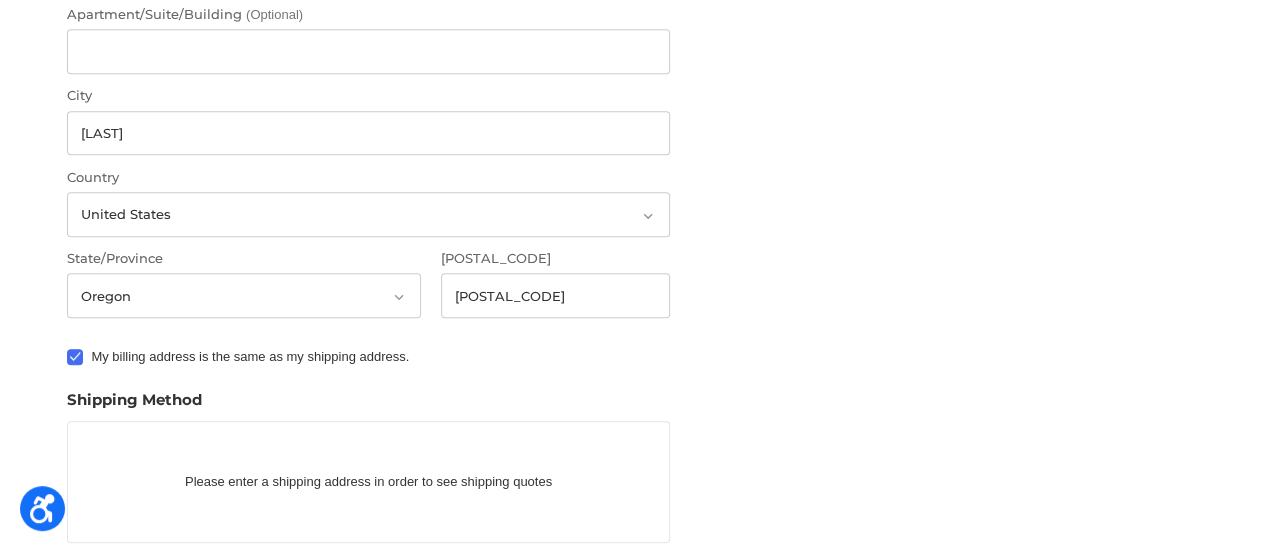 scroll, scrollTop: 888, scrollLeft: 0, axis: vertical 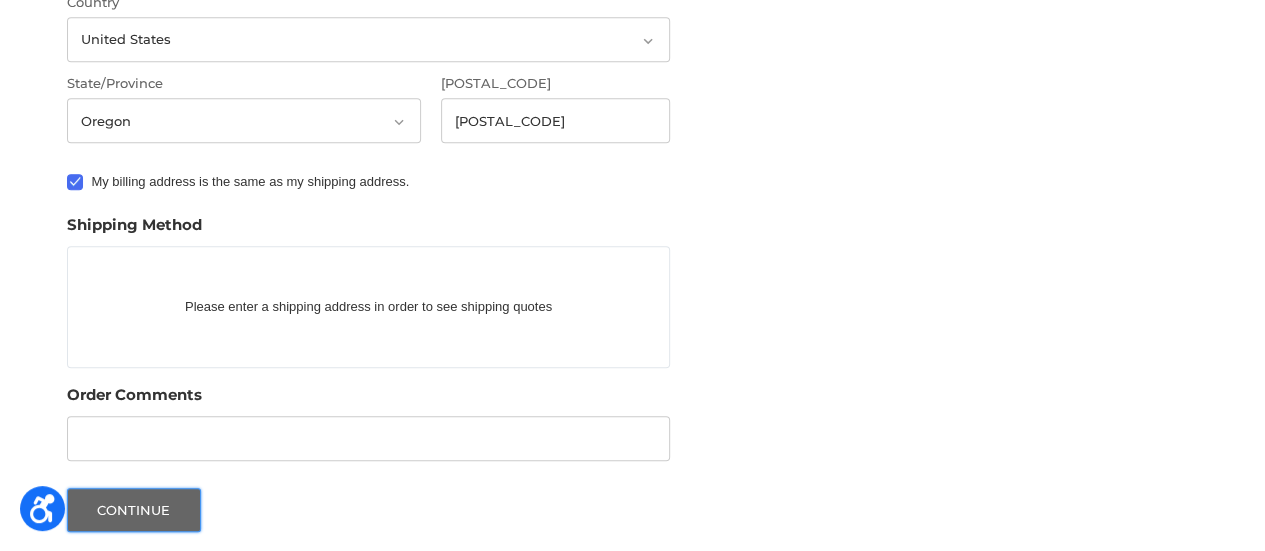 click on "Continue" at bounding box center [134, 510] 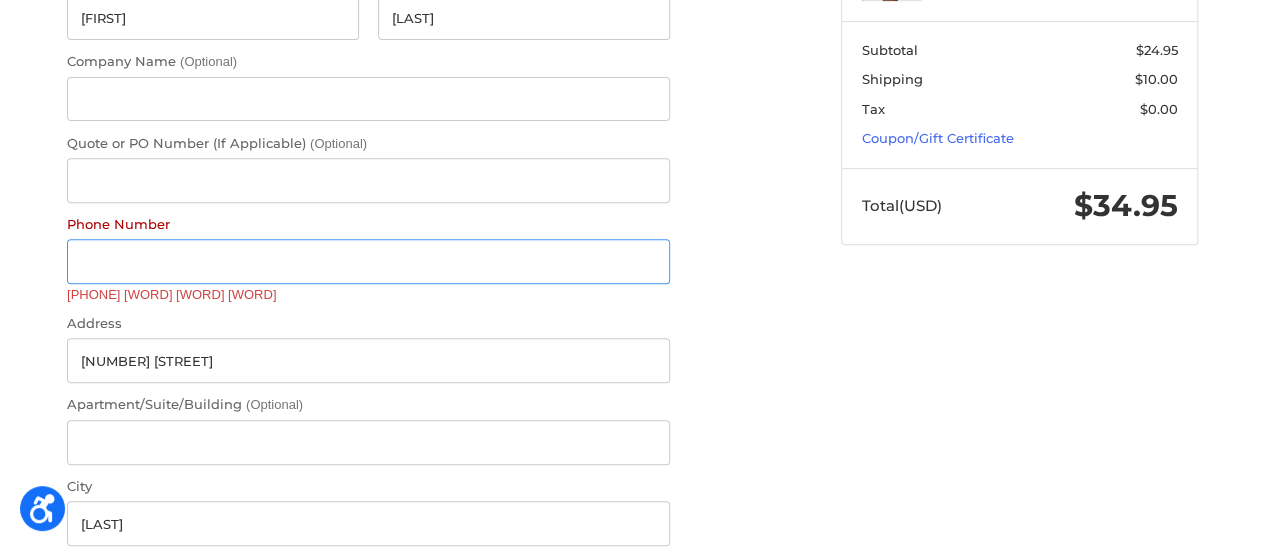 scroll, scrollTop: 323, scrollLeft: 0, axis: vertical 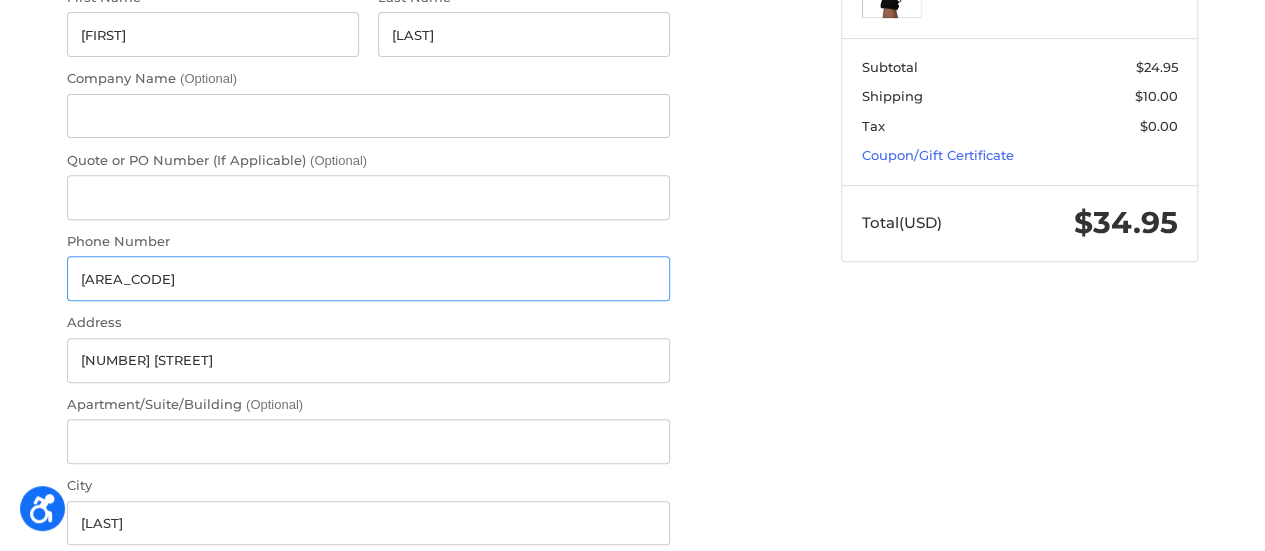 type on "[PHONE]" 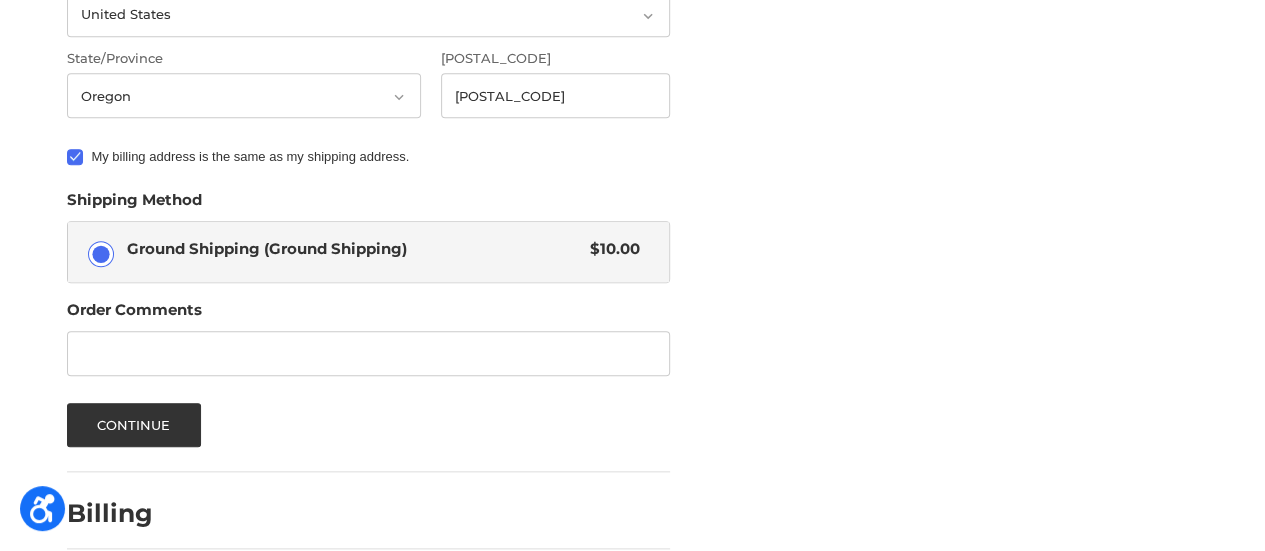 scroll, scrollTop: 914, scrollLeft: 0, axis: vertical 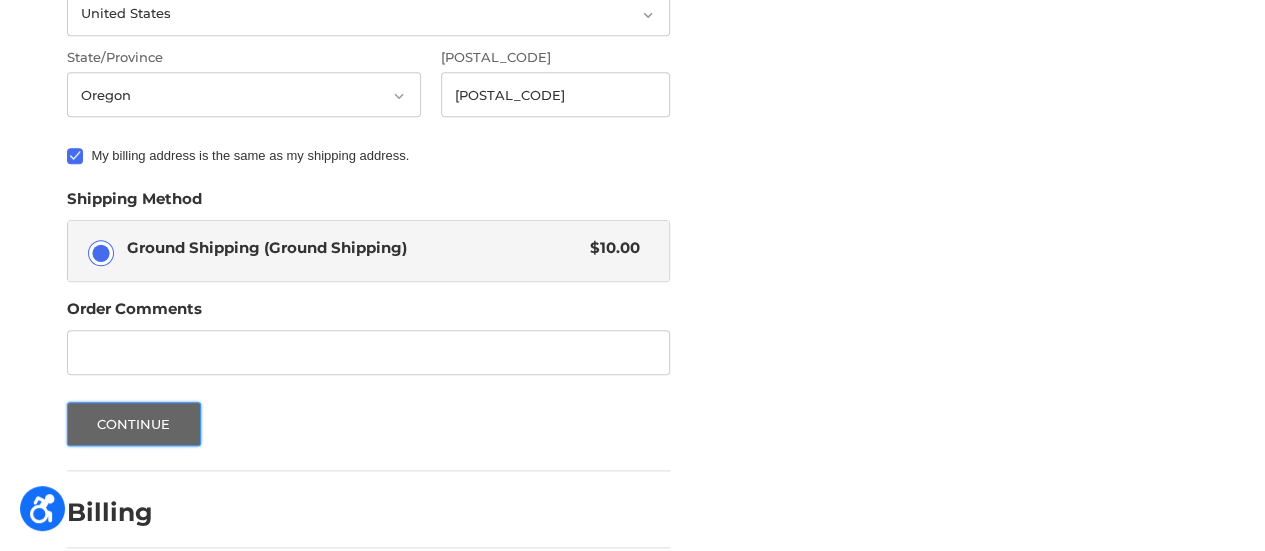 click on "Continue" at bounding box center (134, 424) 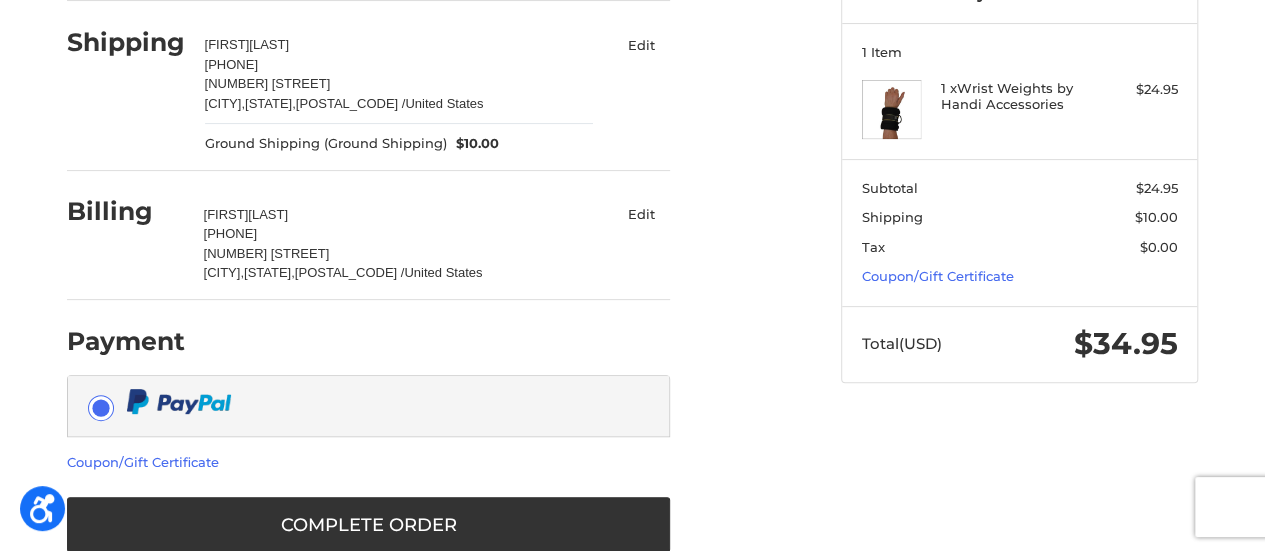scroll, scrollTop: 244, scrollLeft: 0, axis: vertical 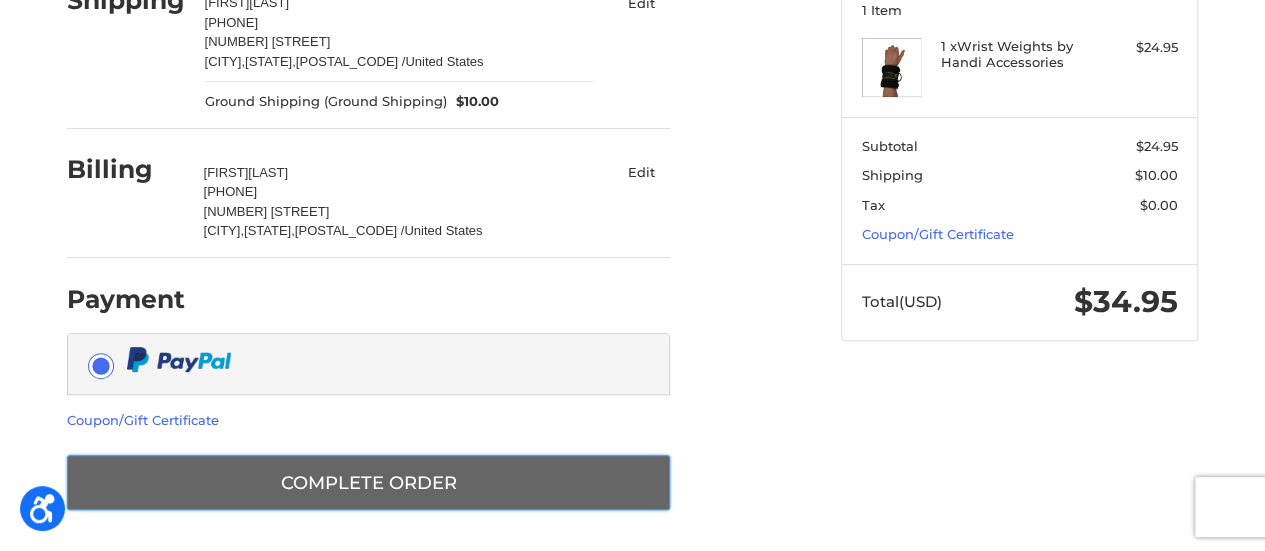 click on "Complete order" at bounding box center [368, 482] 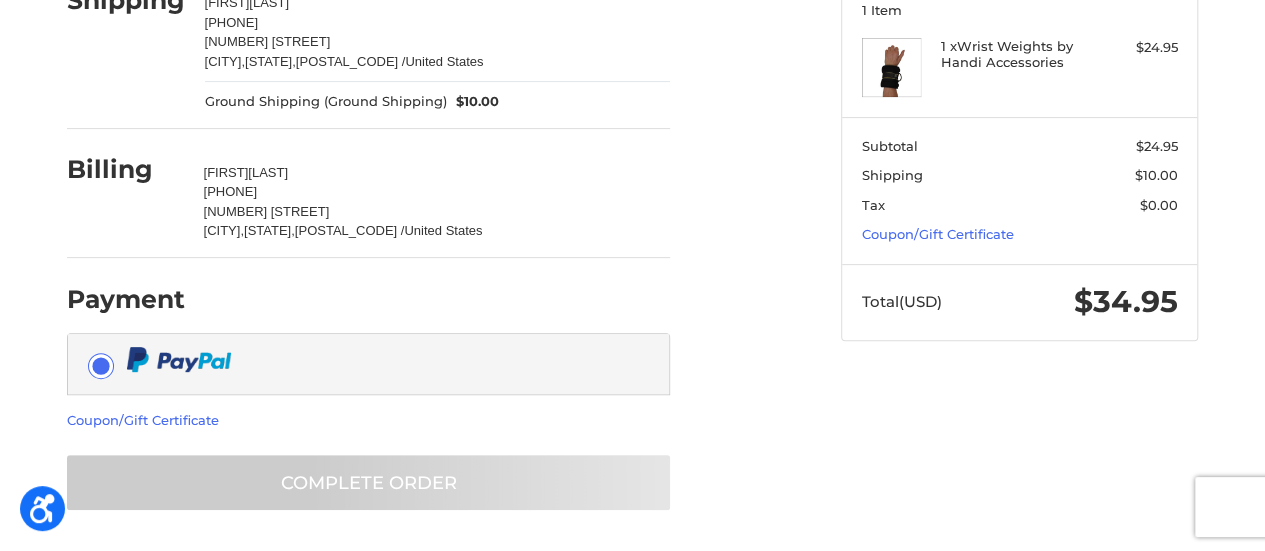 scroll, scrollTop: 132, scrollLeft: 0, axis: vertical 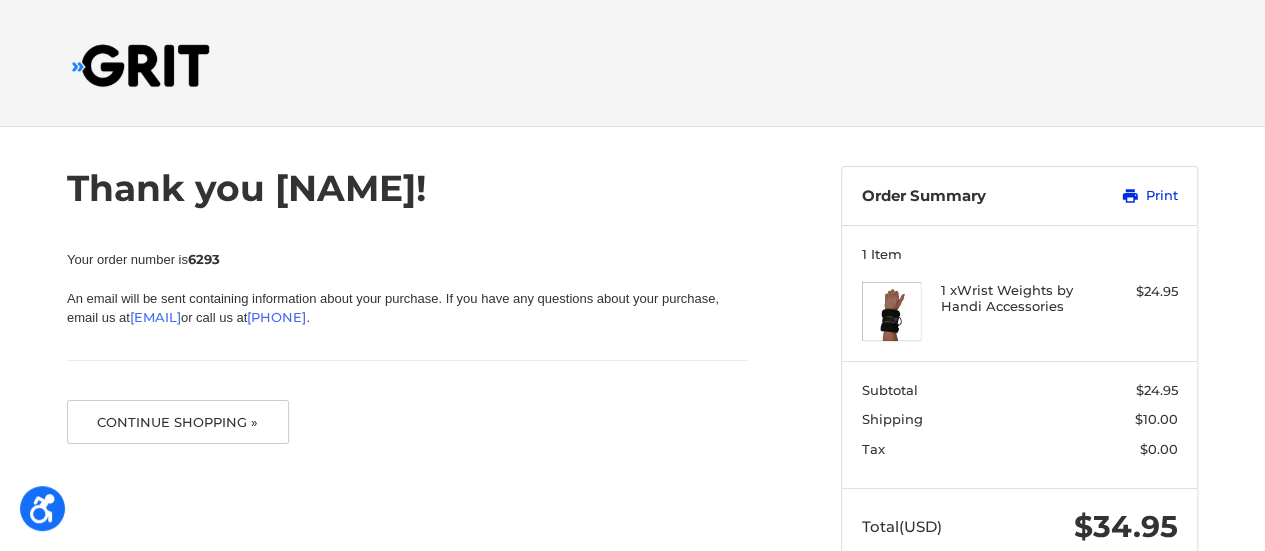 click on "Print" at bounding box center (1128, 196) 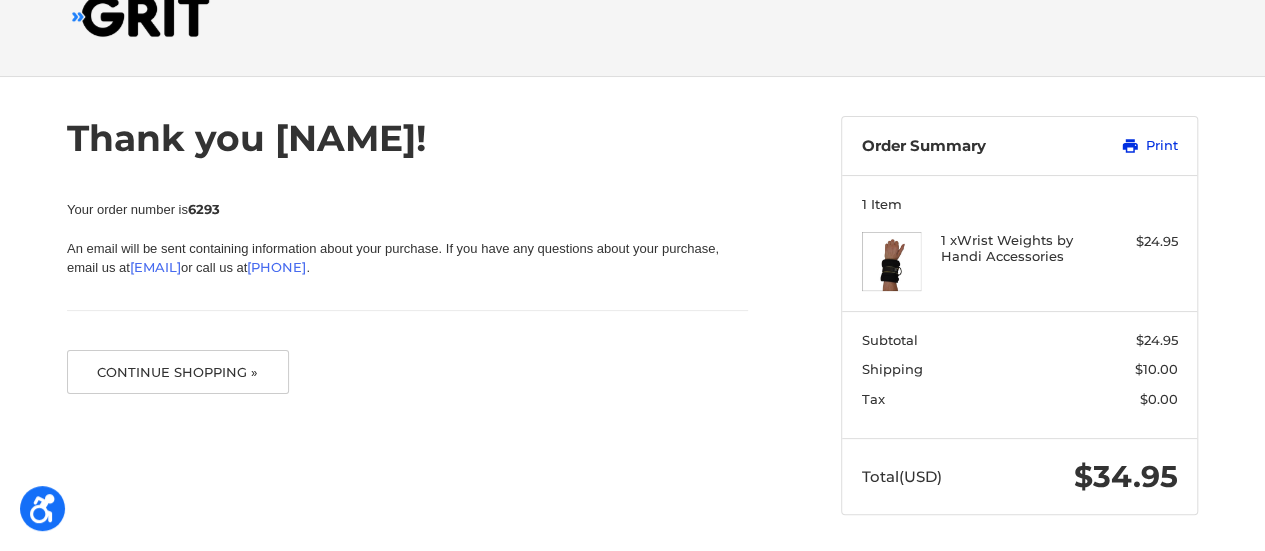 scroll, scrollTop: 51, scrollLeft: 0, axis: vertical 